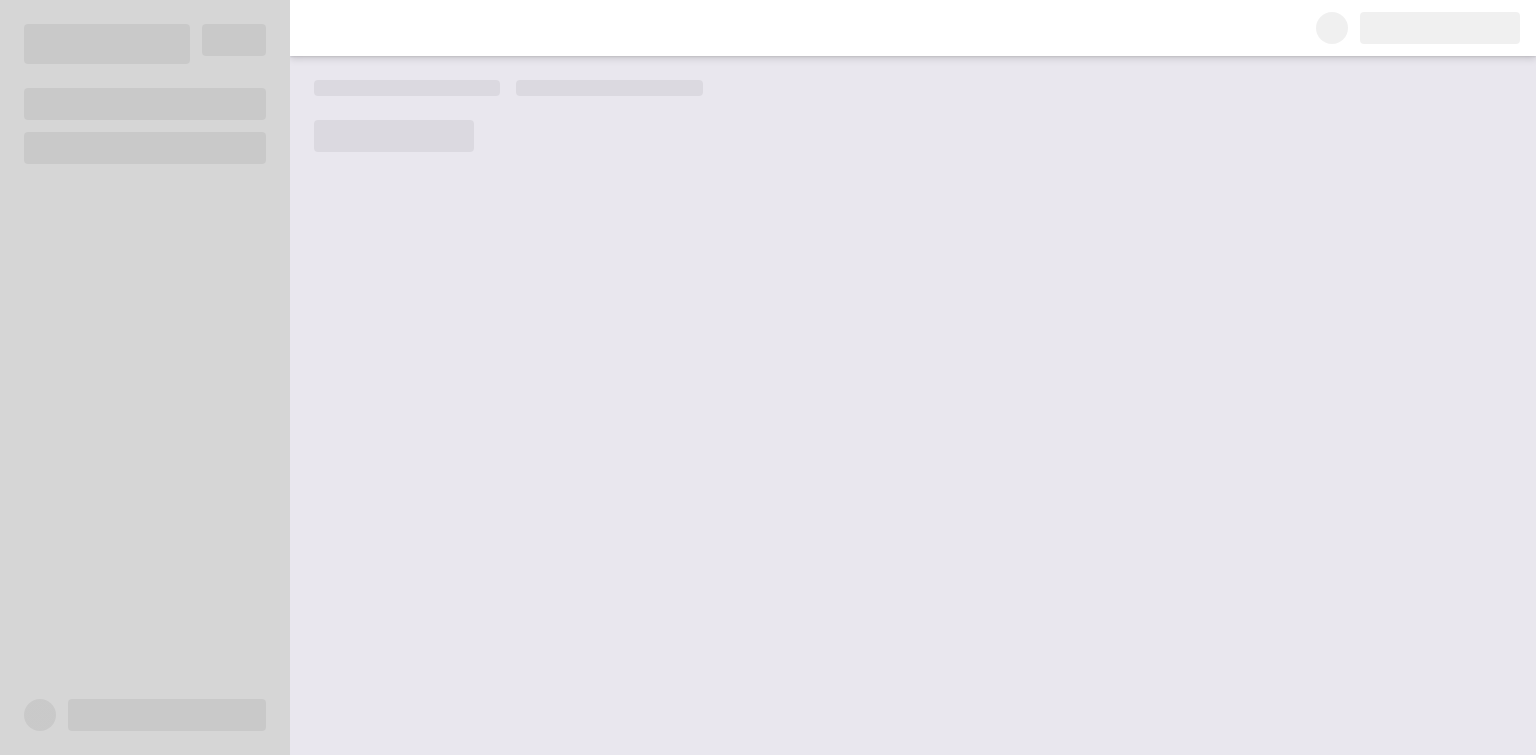 scroll, scrollTop: 0, scrollLeft: 0, axis: both 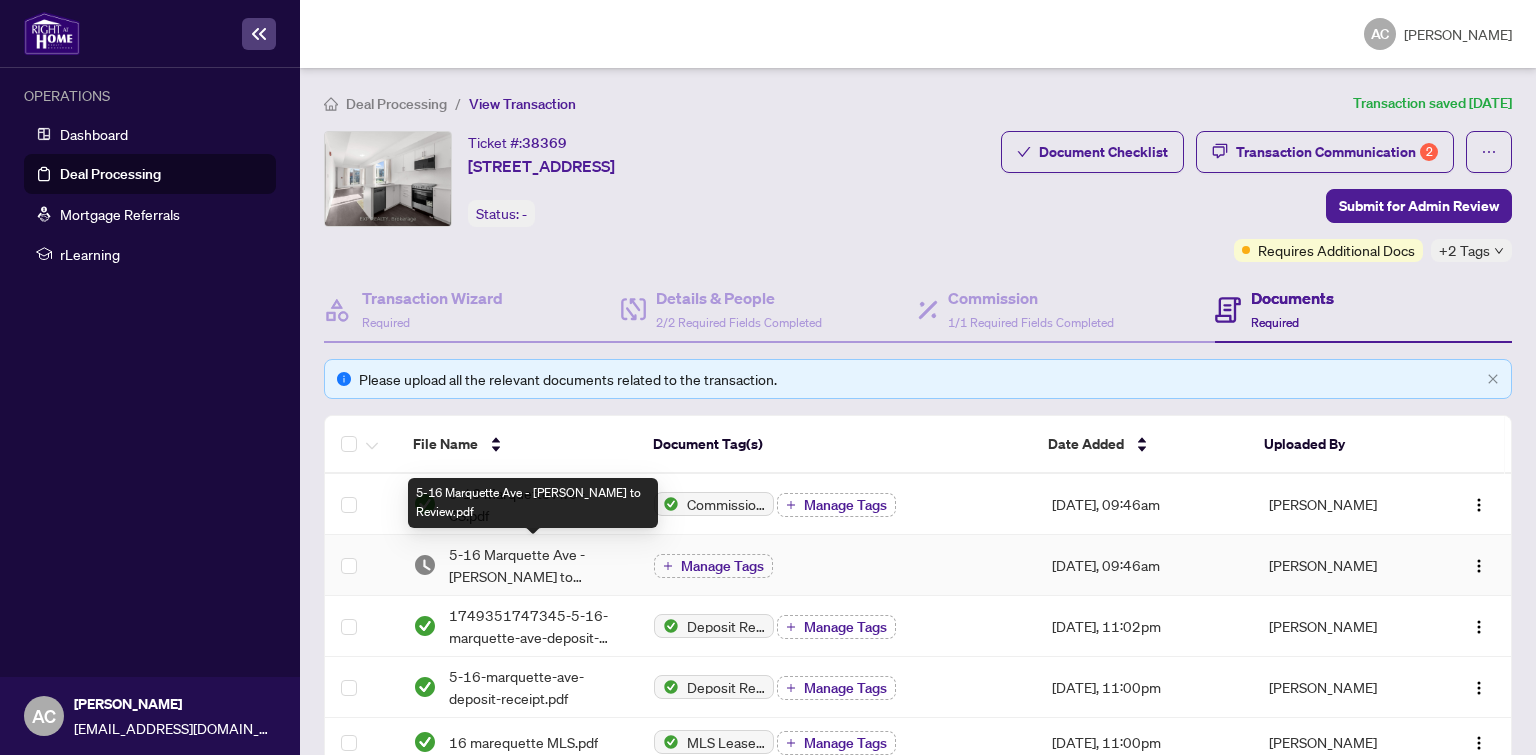 click on "5-16 Marquette Ave - [PERSON_NAME] to Review.pdf" at bounding box center [535, 565] 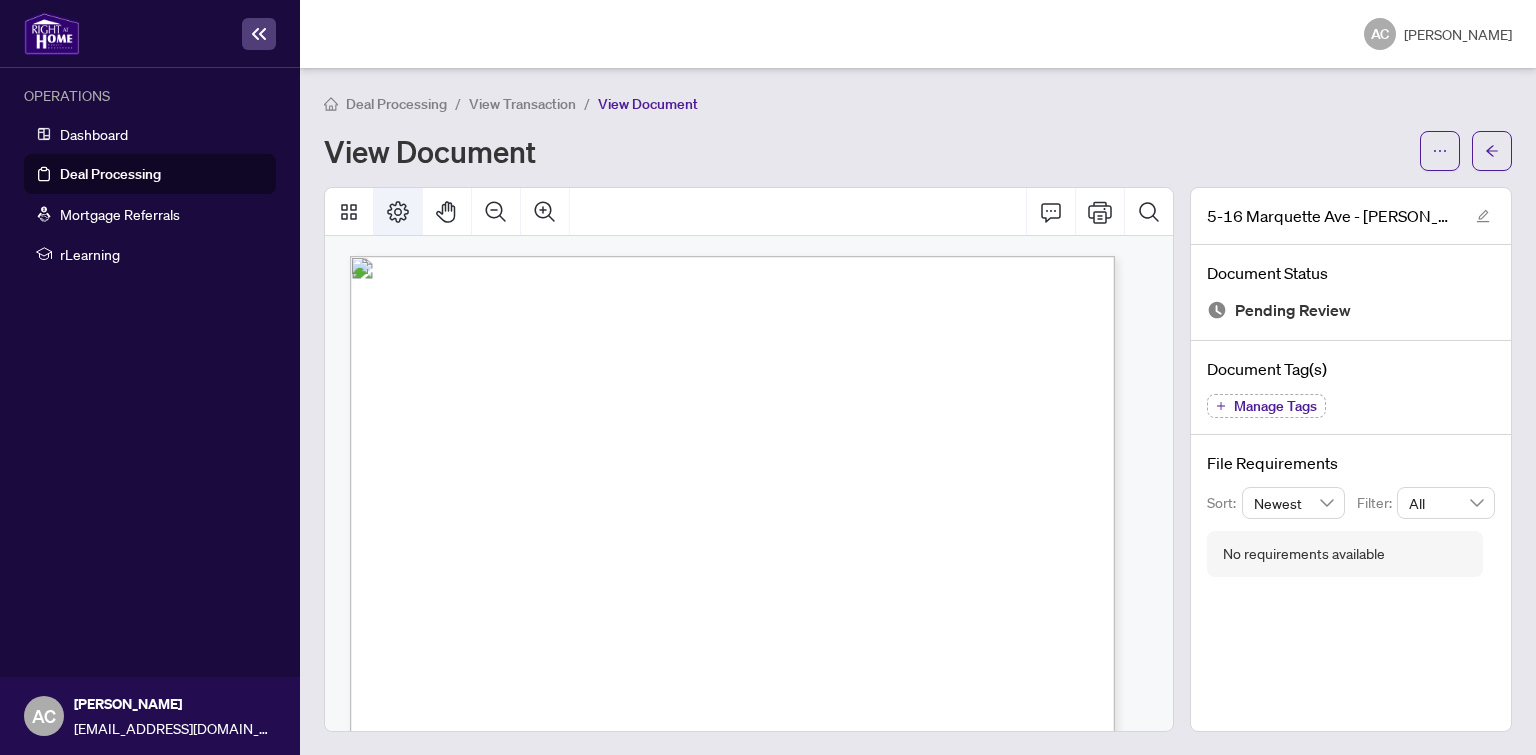 click 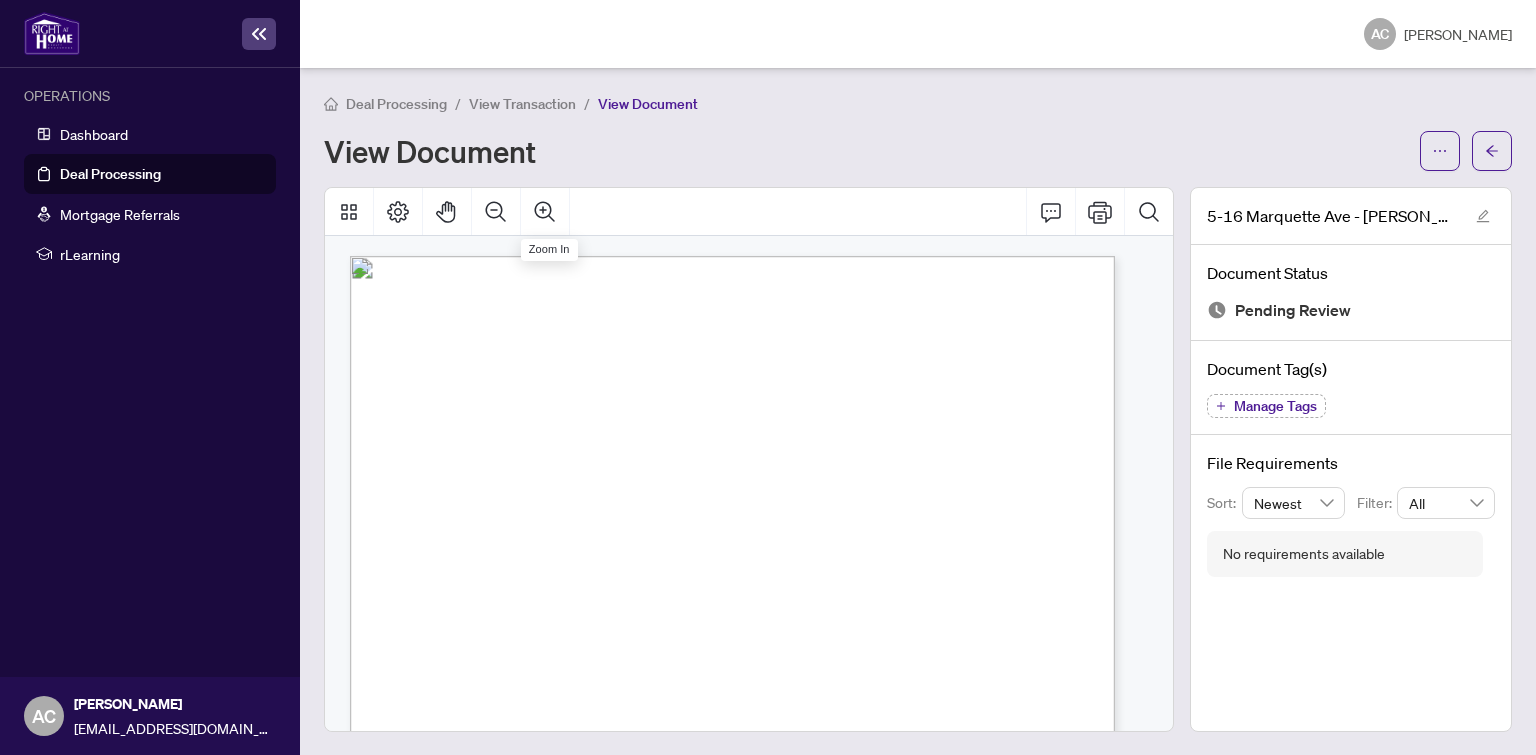 scroll, scrollTop: 0, scrollLeft: 0, axis: both 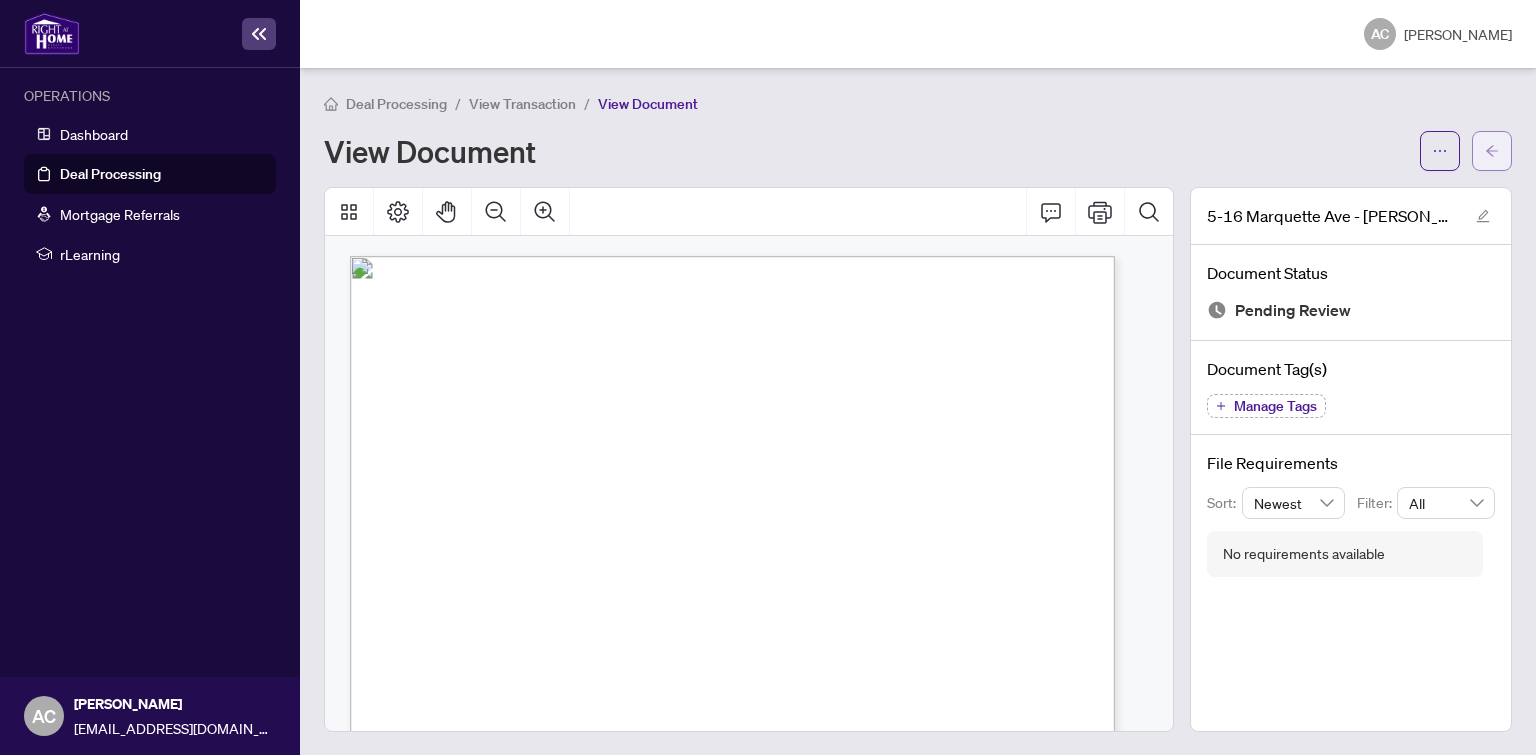 click 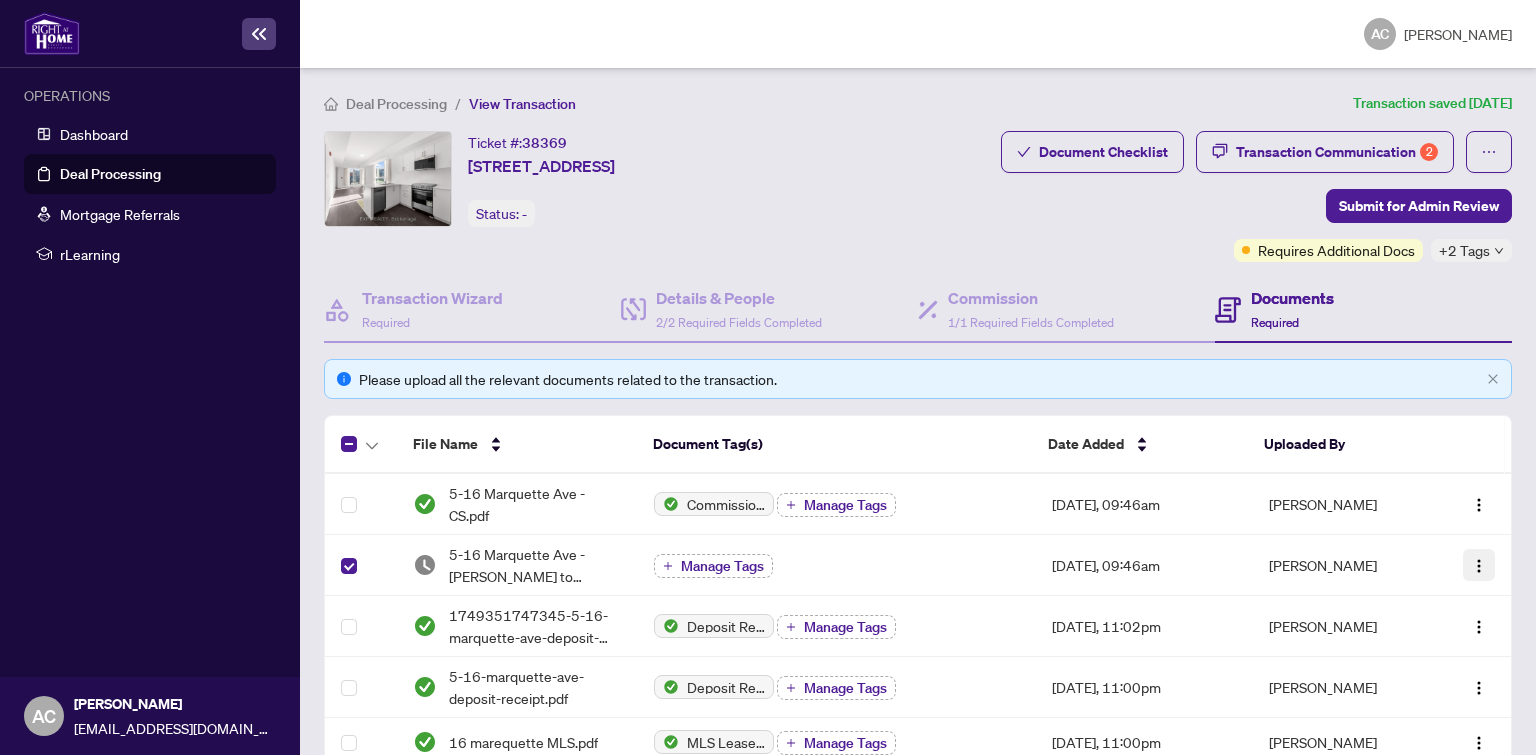 click at bounding box center (1479, 566) 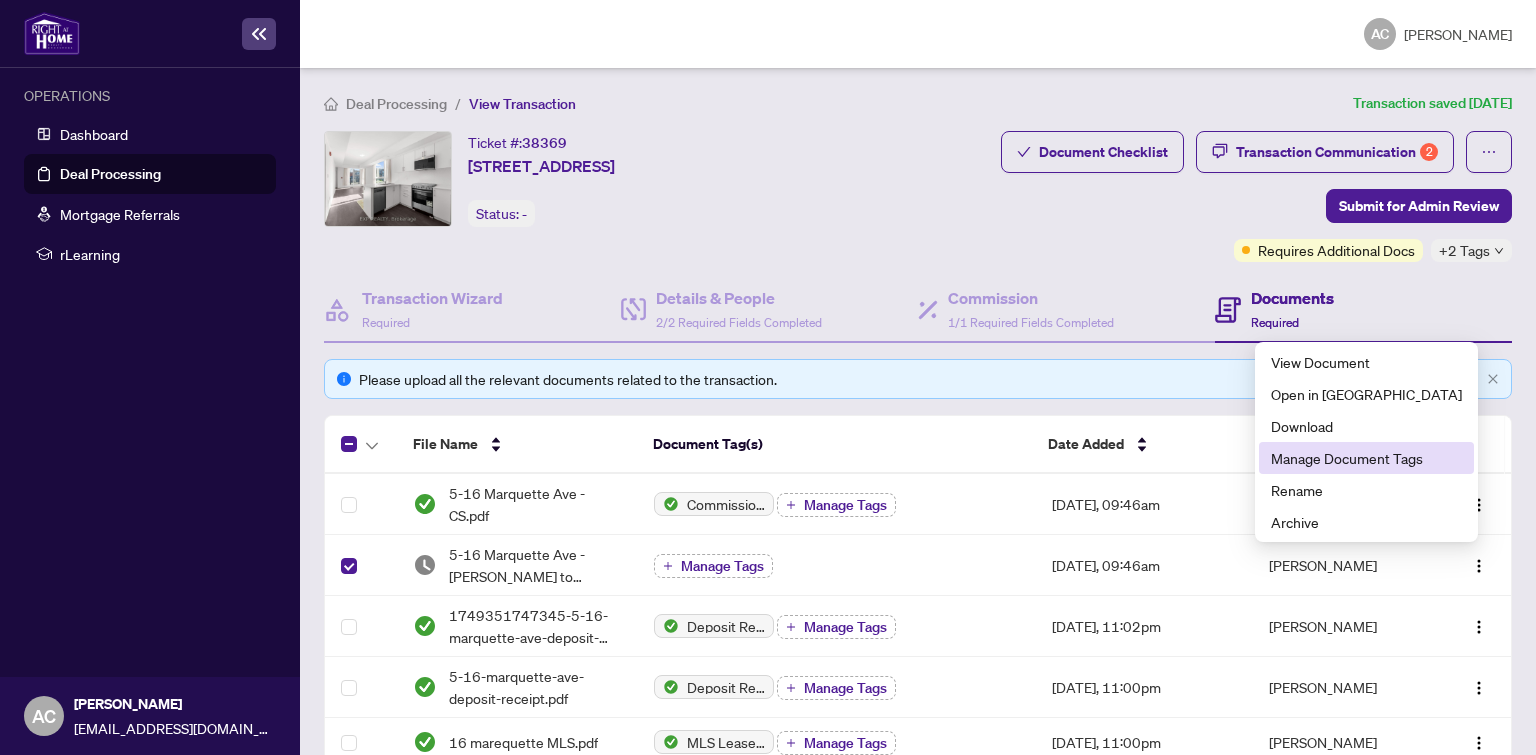 click on "Manage Document Tags" at bounding box center [1366, 458] 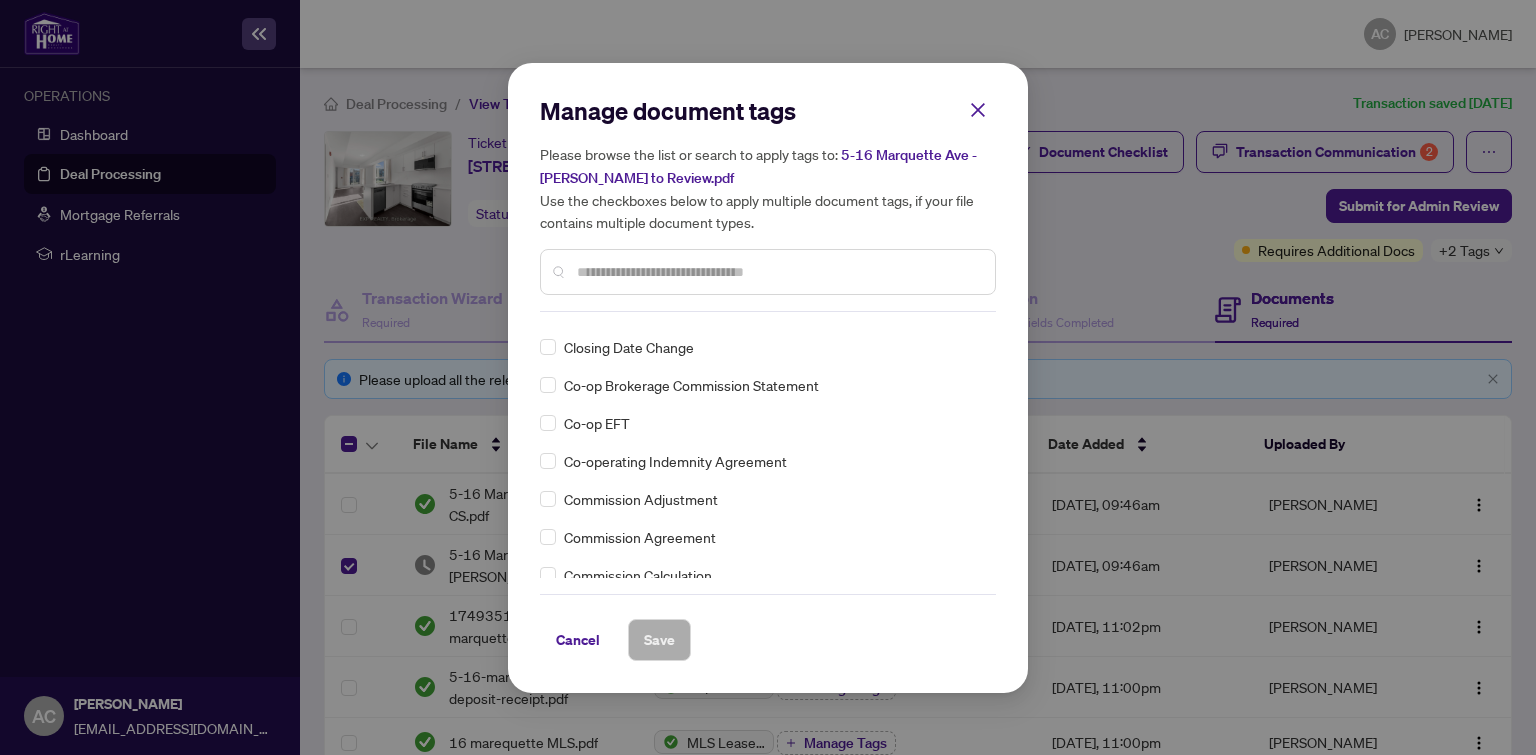 scroll, scrollTop: 900, scrollLeft: 0, axis: vertical 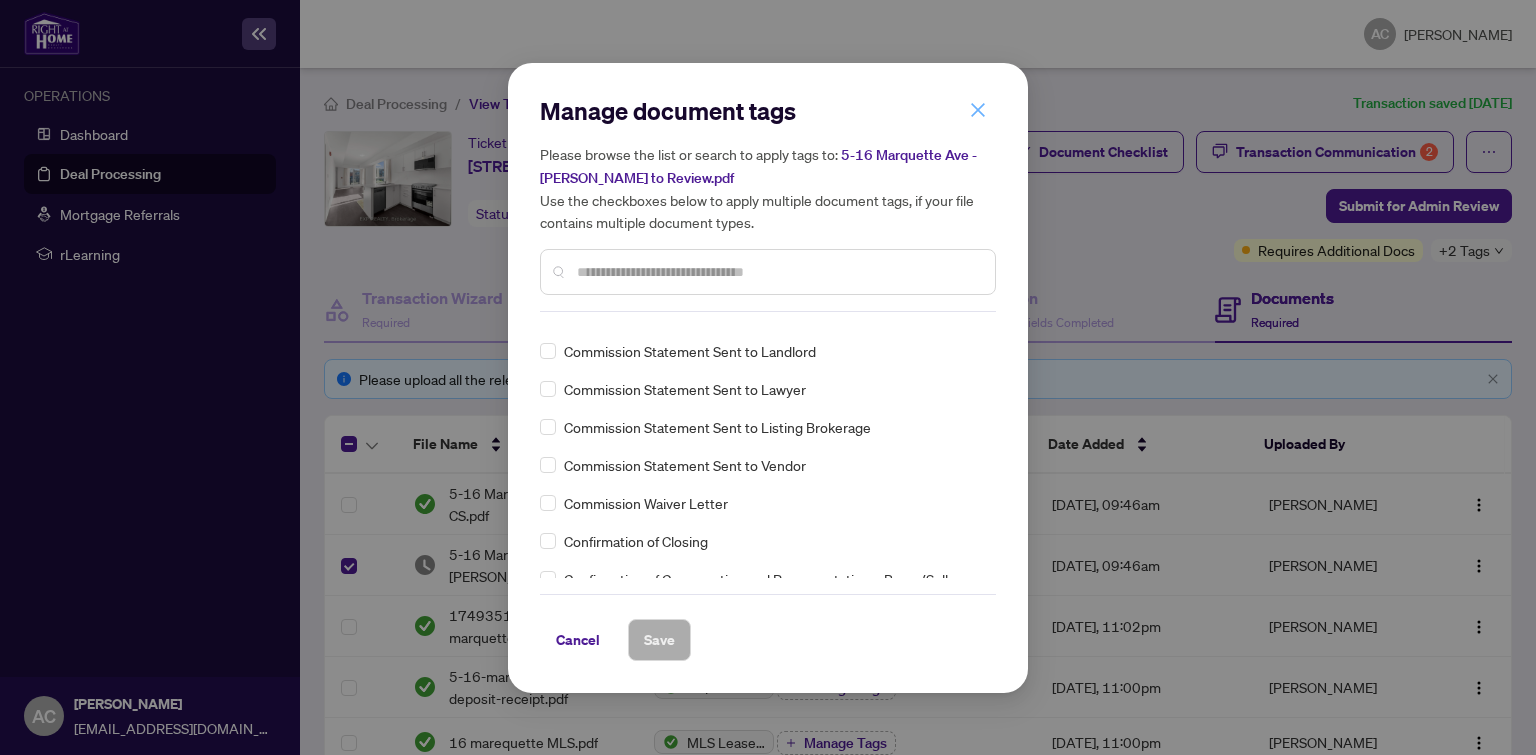 click 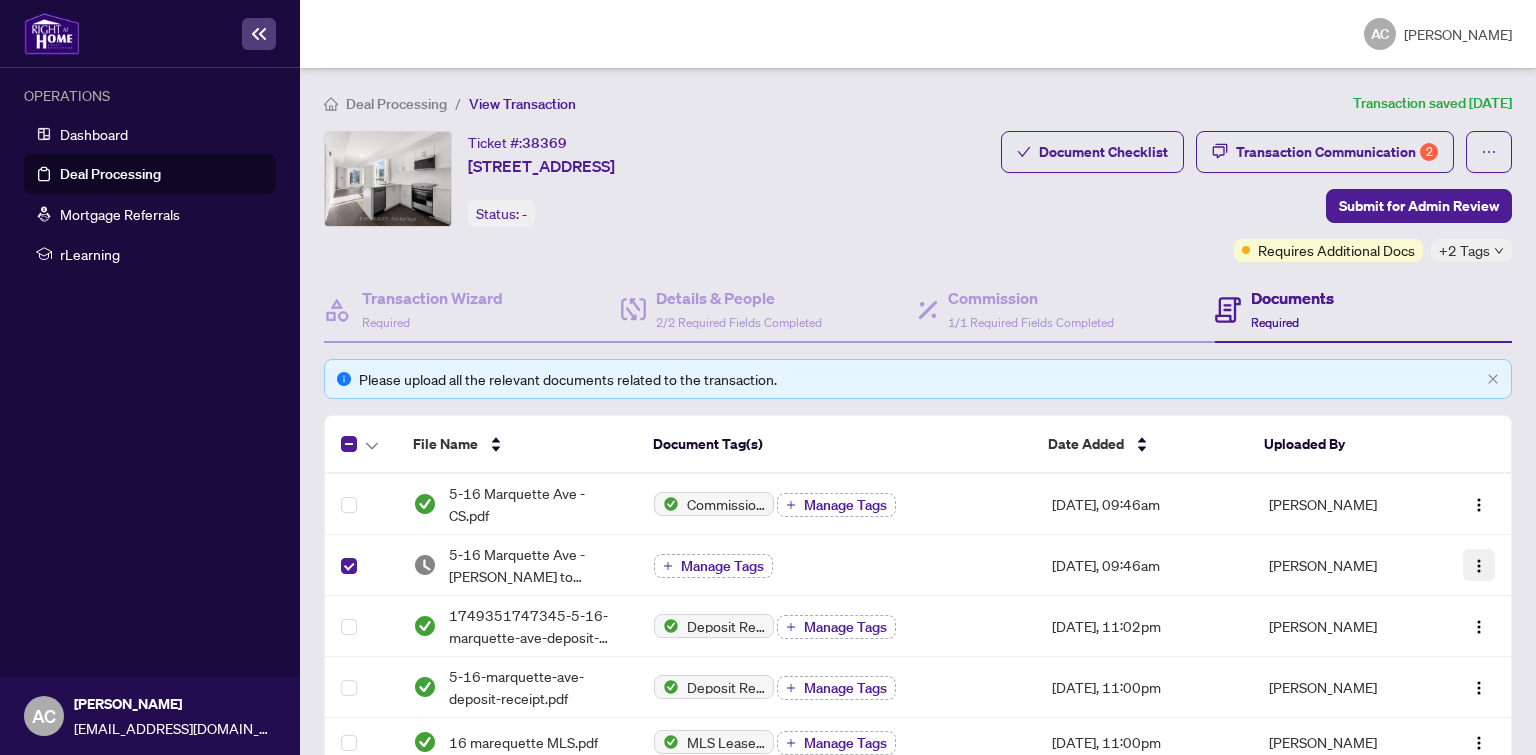 click at bounding box center [1479, 566] 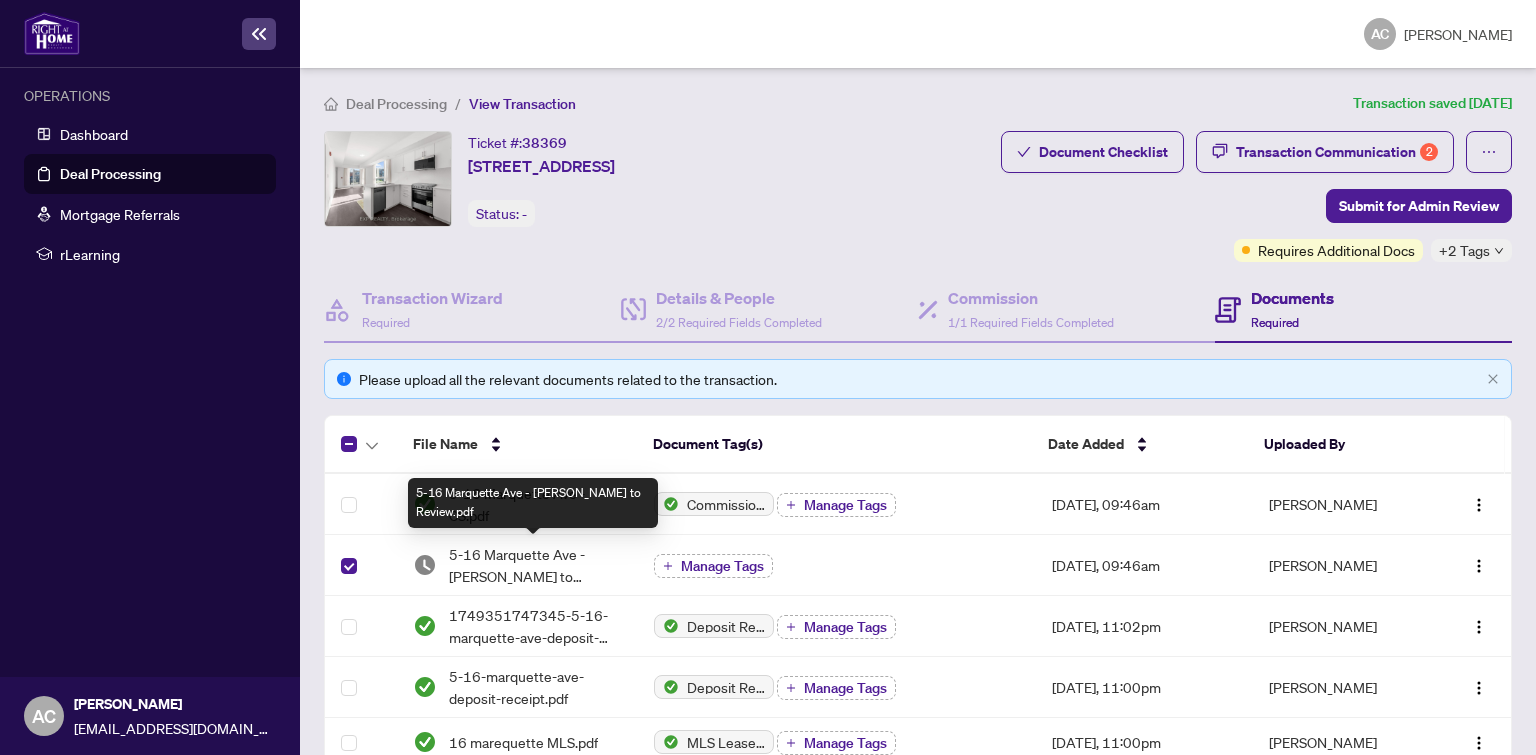 click on "5-16 Marquette Ave - [PERSON_NAME] to Review.pdf" at bounding box center [535, 565] 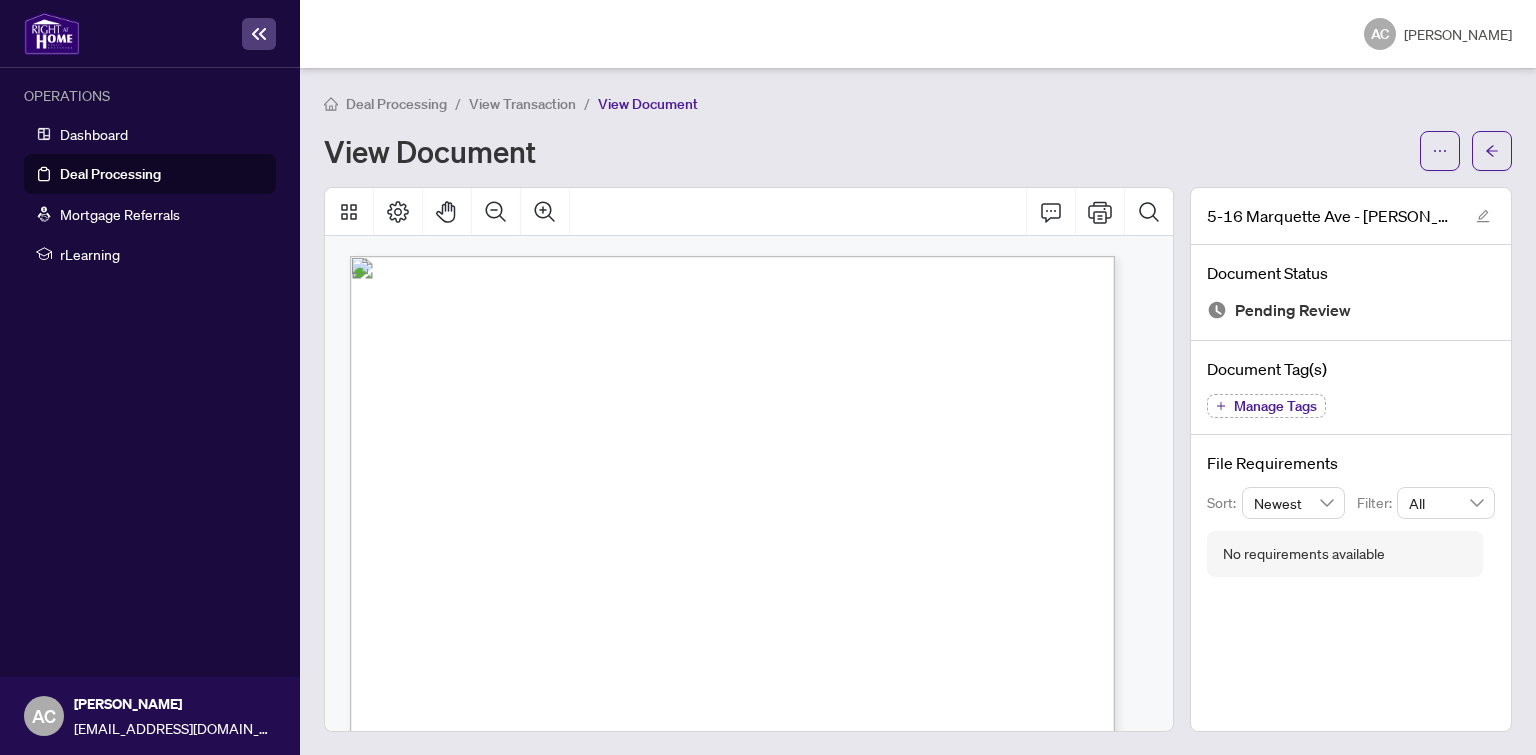 click on "Deal Processing" at bounding box center (110, 174) 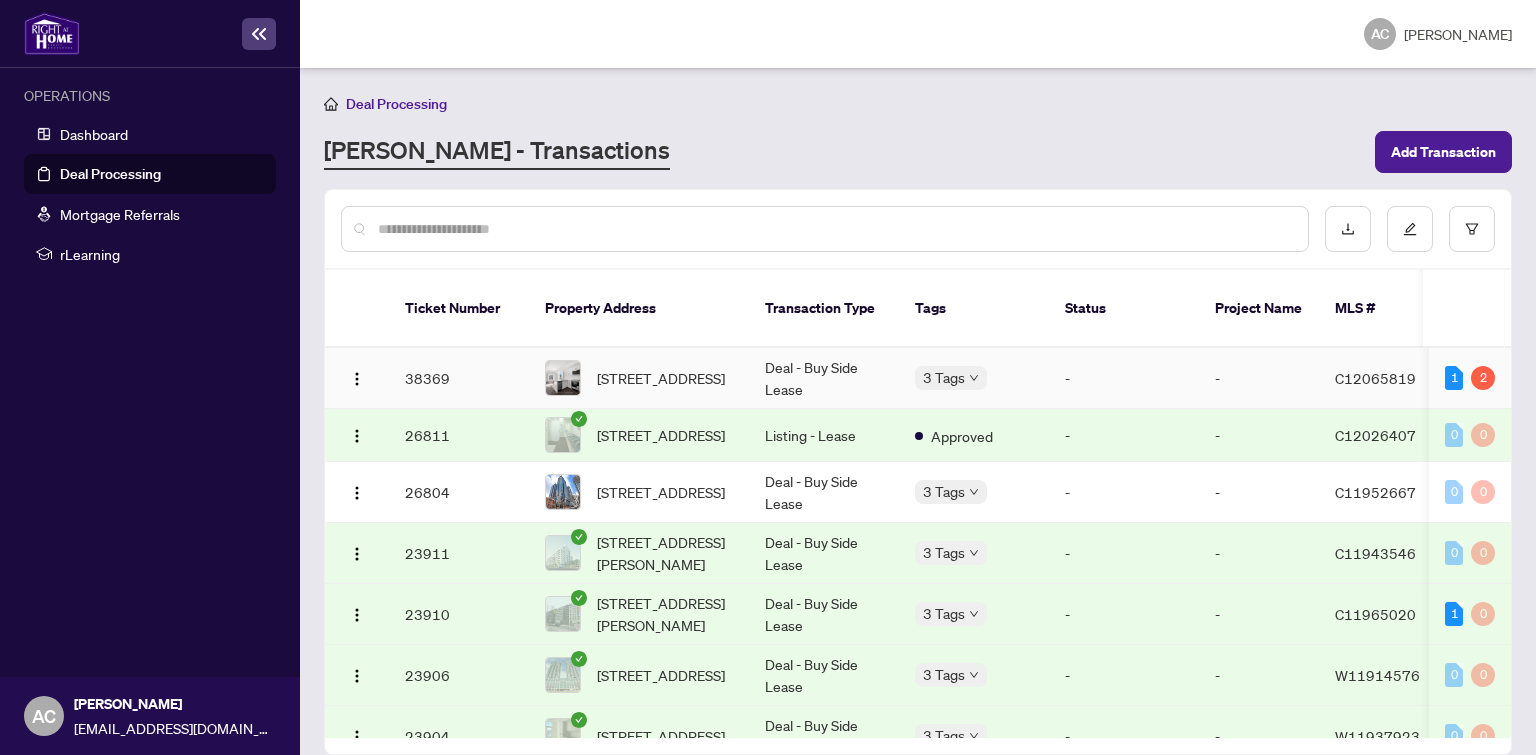 click on "[STREET_ADDRESS]" at bounding box center (661, 378) 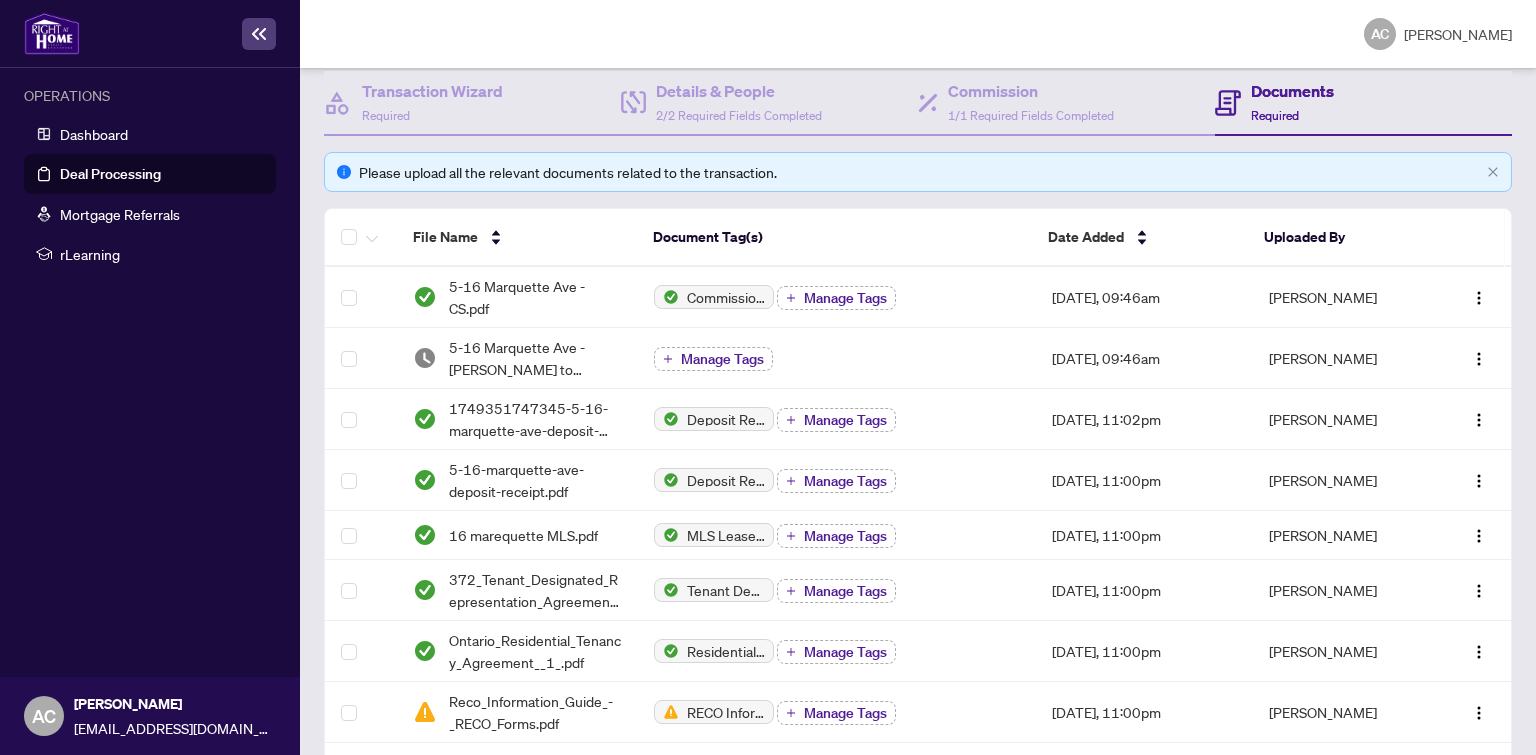 scroll, scrollTop: 807, scrollLeft: 0, axis: vertical 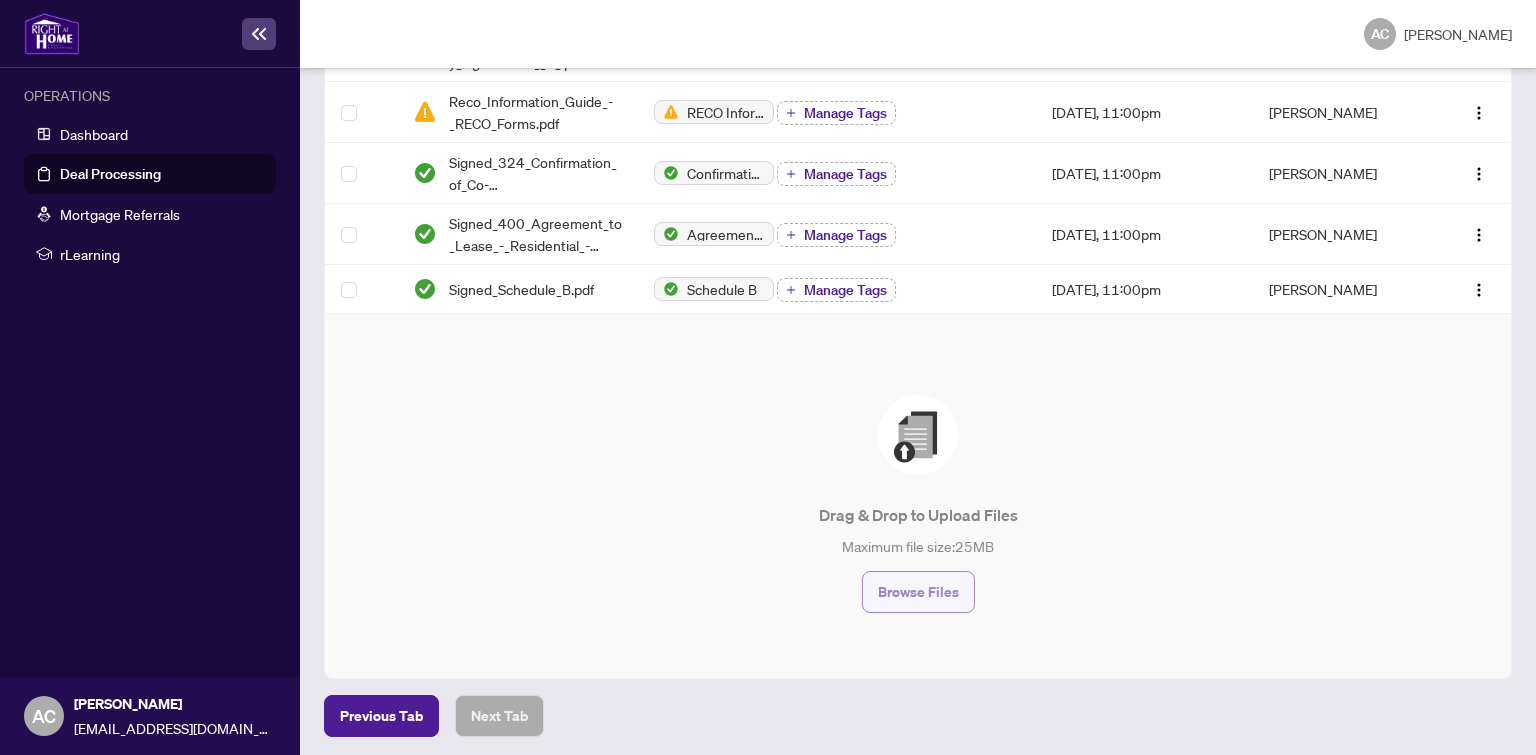 click on "Browse Files" at bounding box center (918, 592) 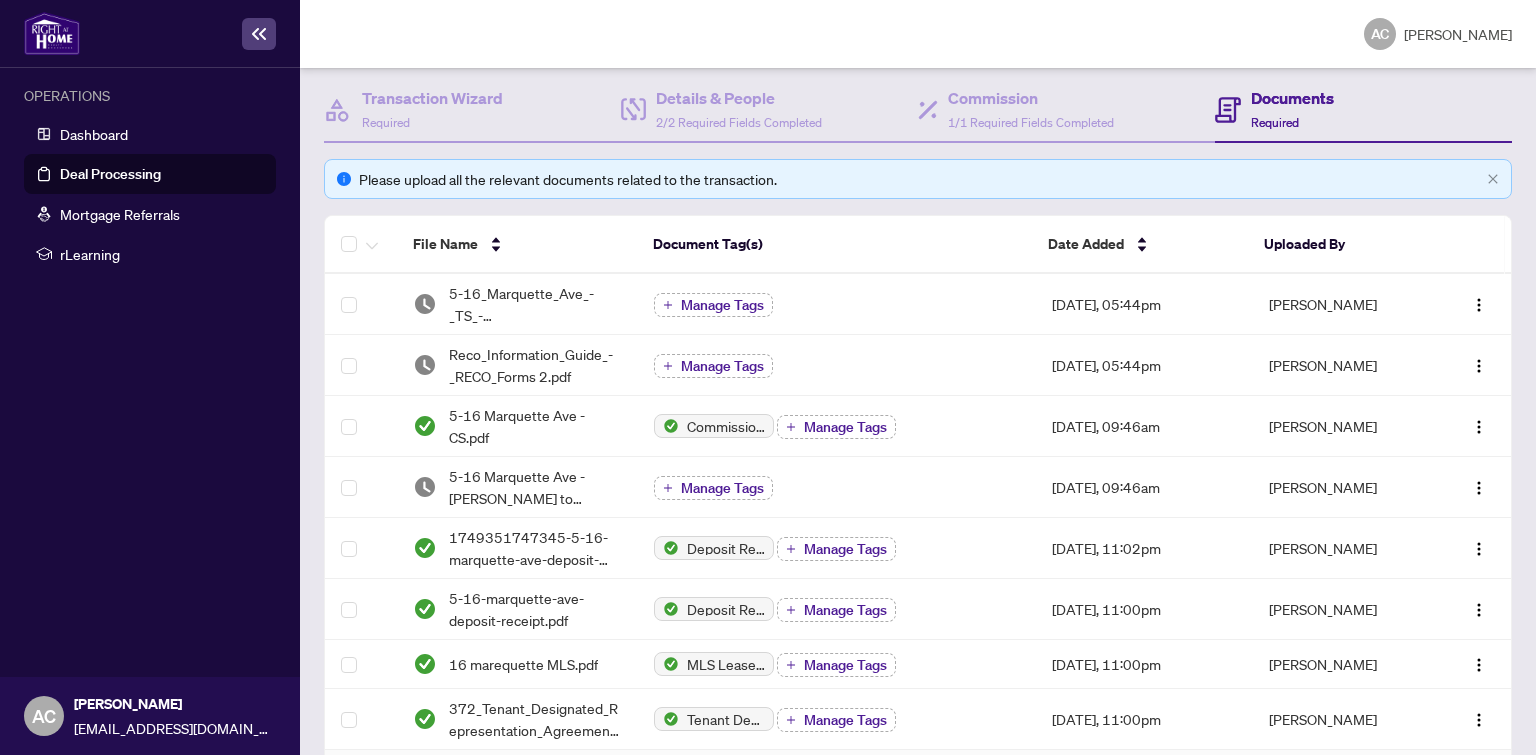 scroll, scrollTop: 0, scrollLeft: 0, axis: both 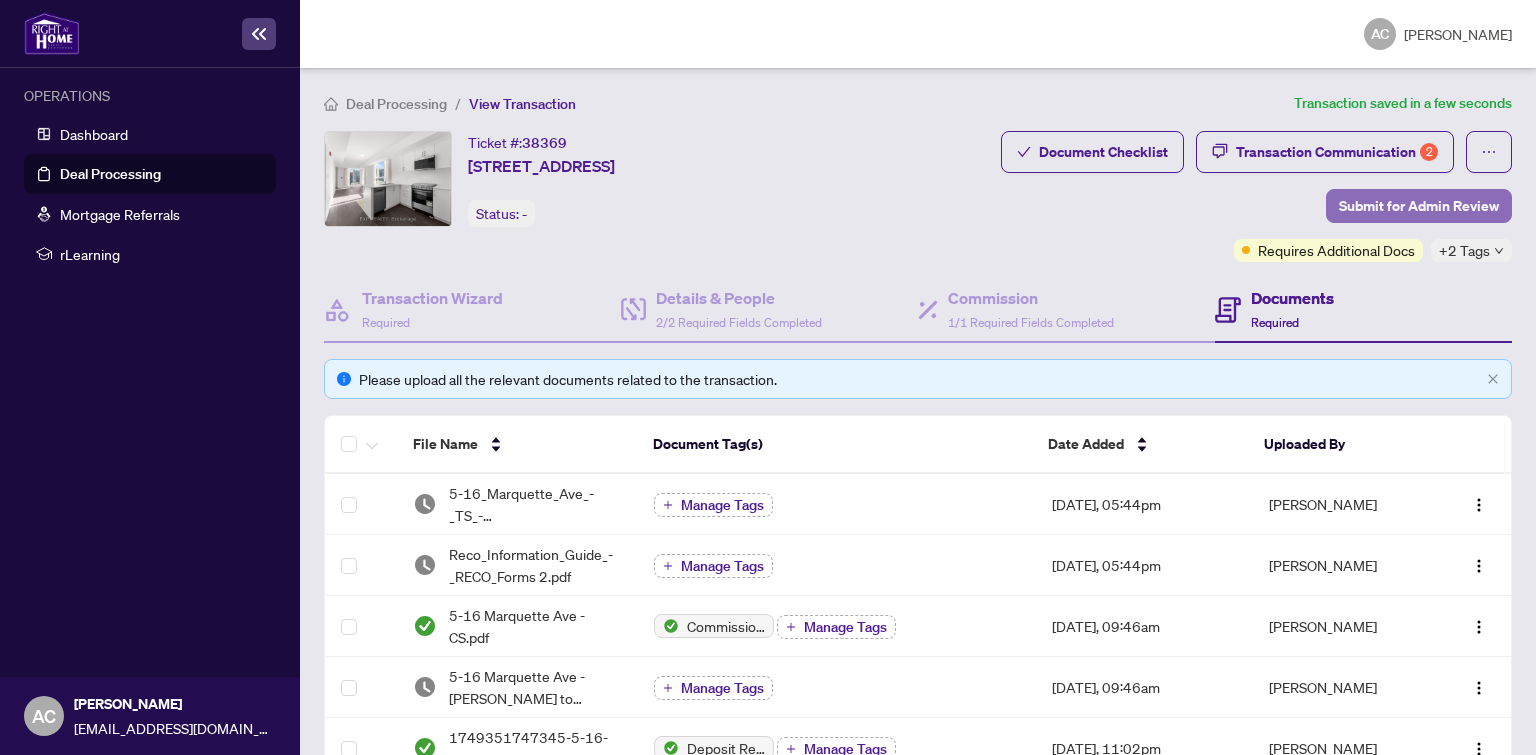 click on "Submit for Admin Review" at bounding box center [1419, 206] 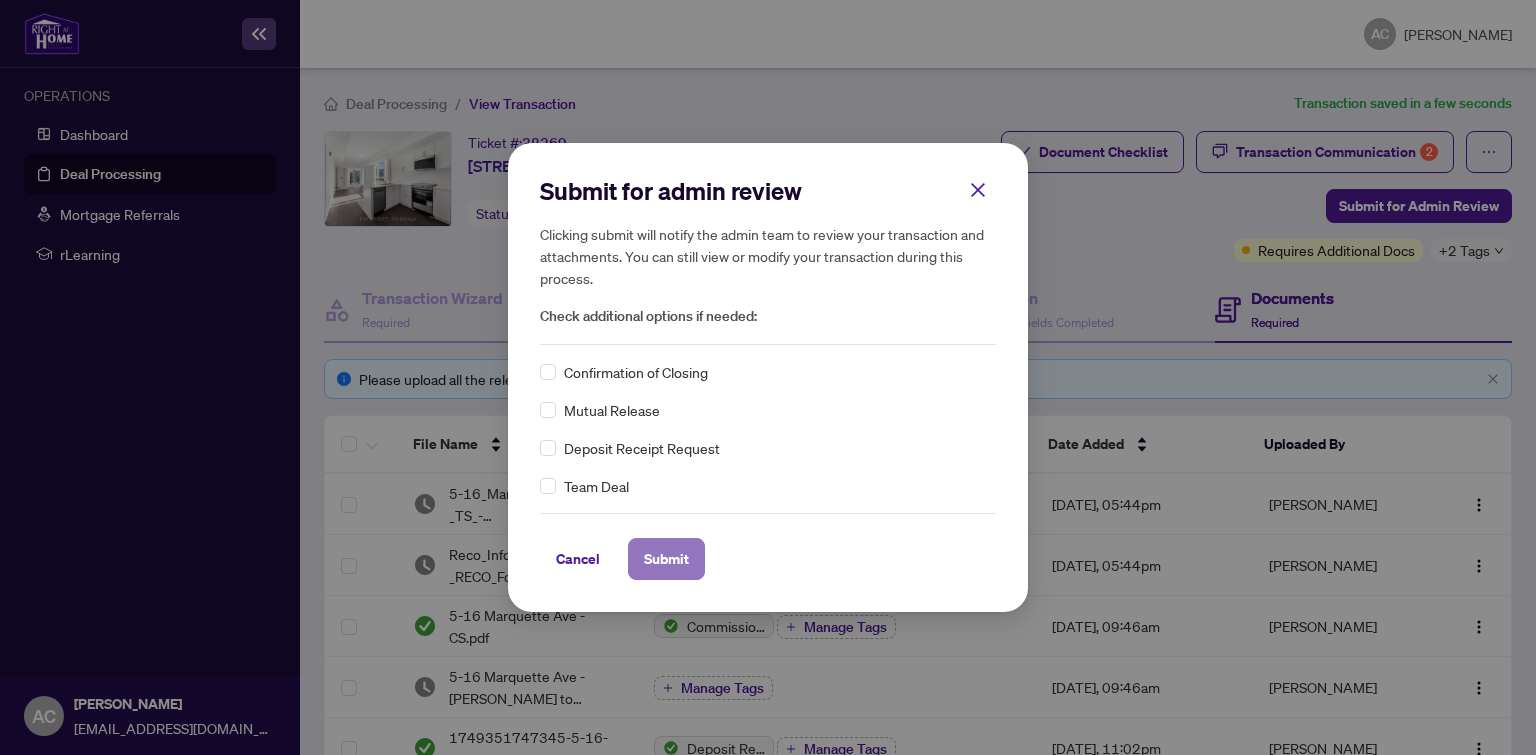 click on "Submit" at bounding box center (666, 559) 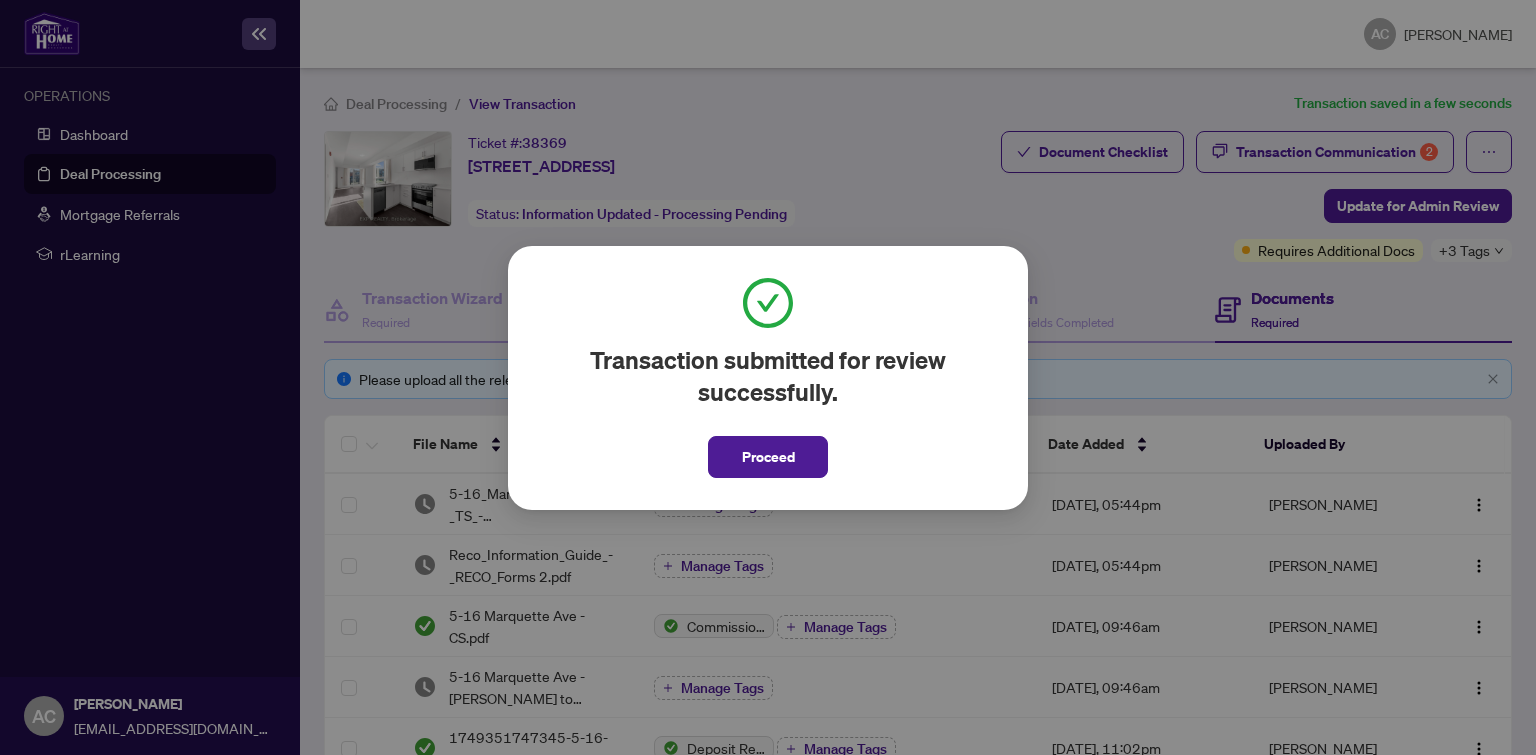 click on "Proceed" at bounding box center [768, 457] 